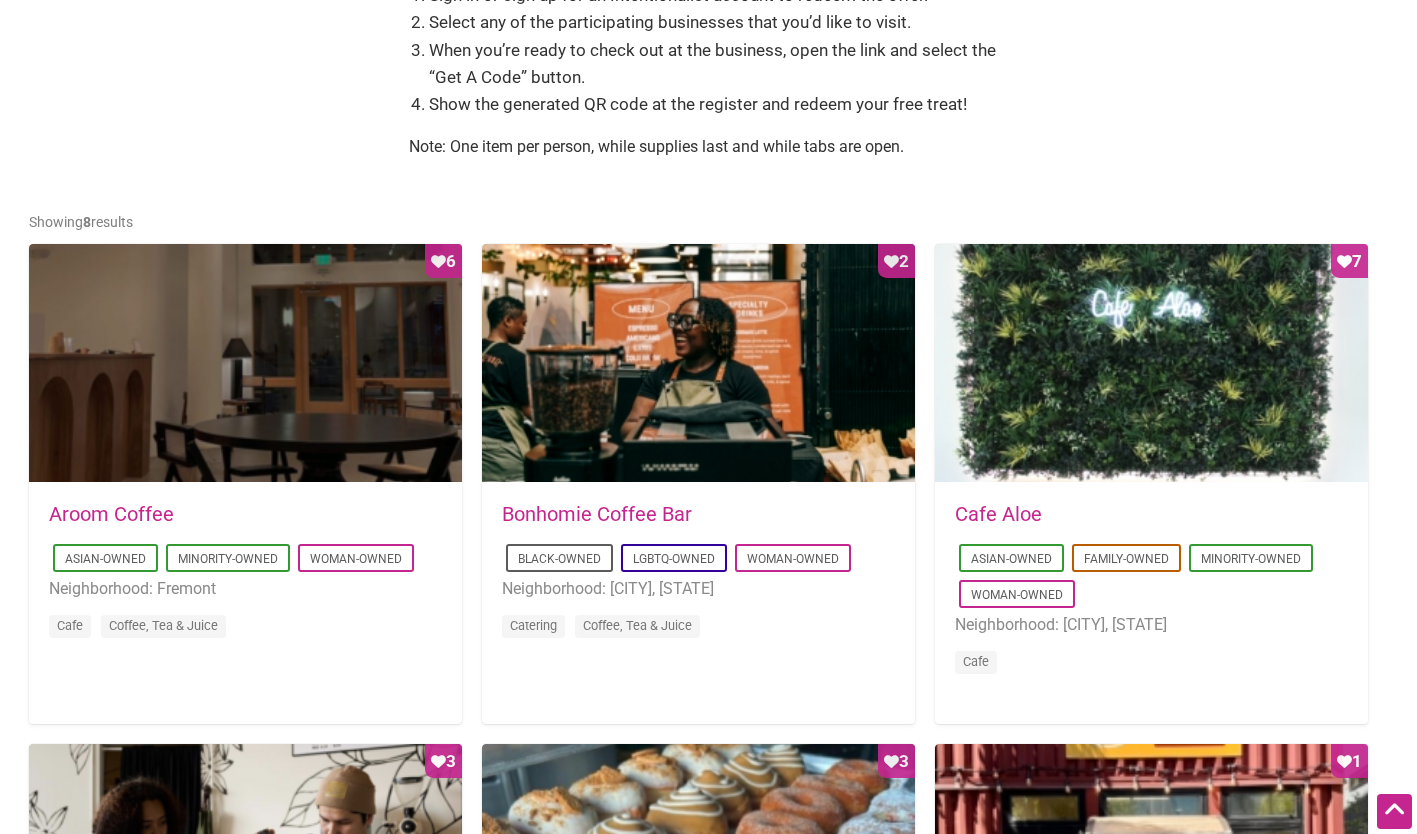 scroll, scrollTop: 812, scrollLeft: 0, axis: vertical 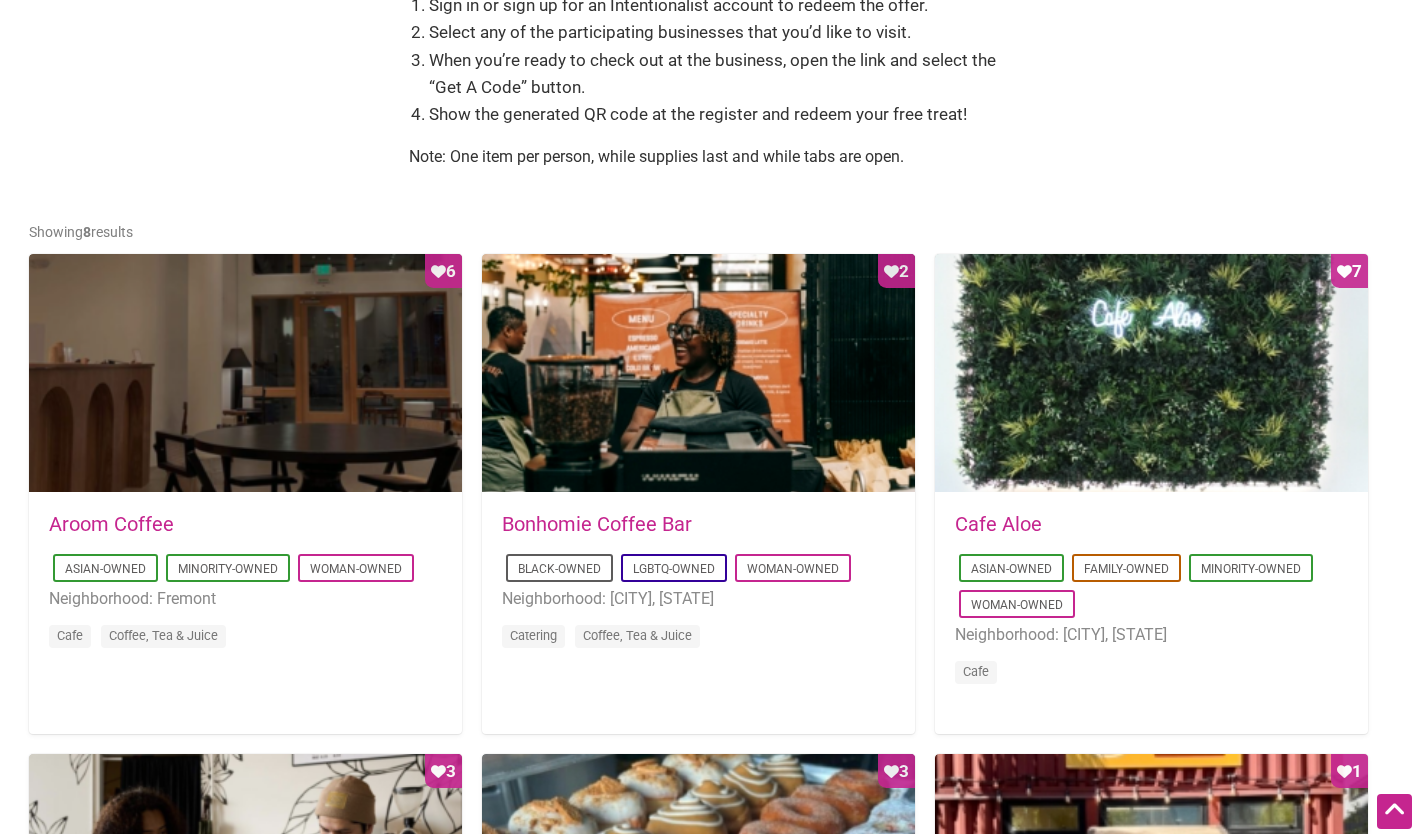 click on "Favorite Count  7" at bounding box center (1151, 374) 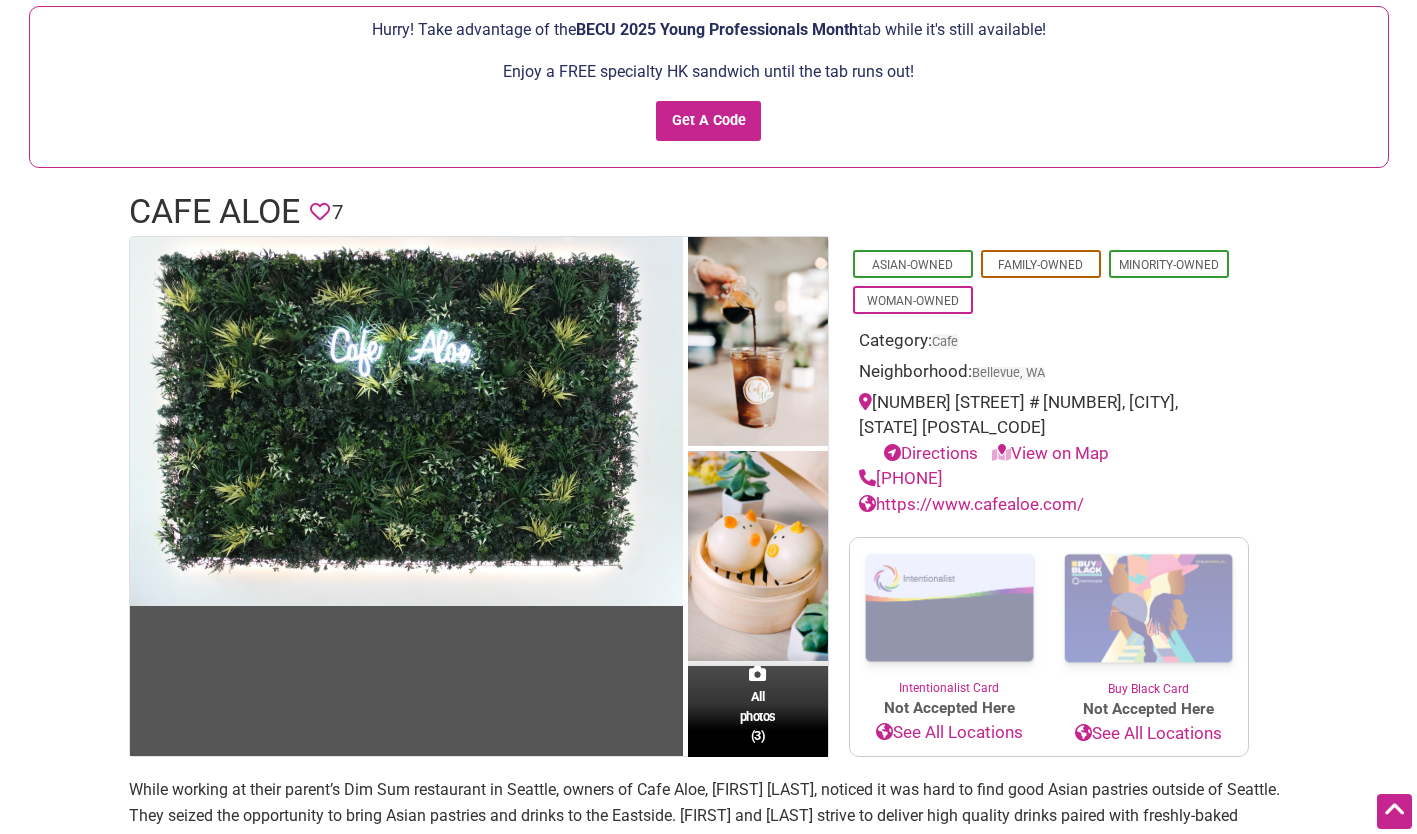 scroll, scrollTop: 143, scrollLeft: 0, axis: vertical 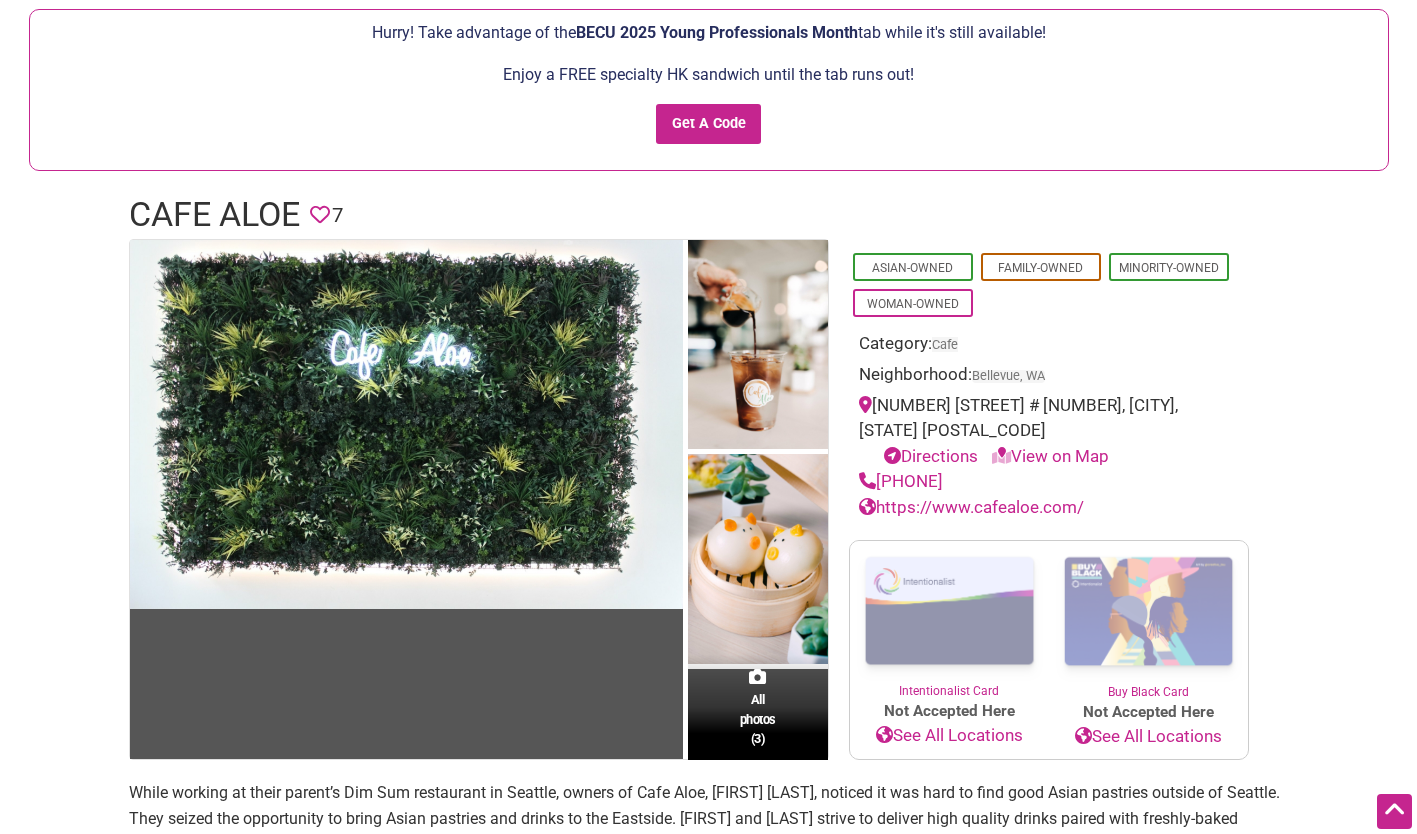 click on "See All Locations" at bounding box center [949, 736] 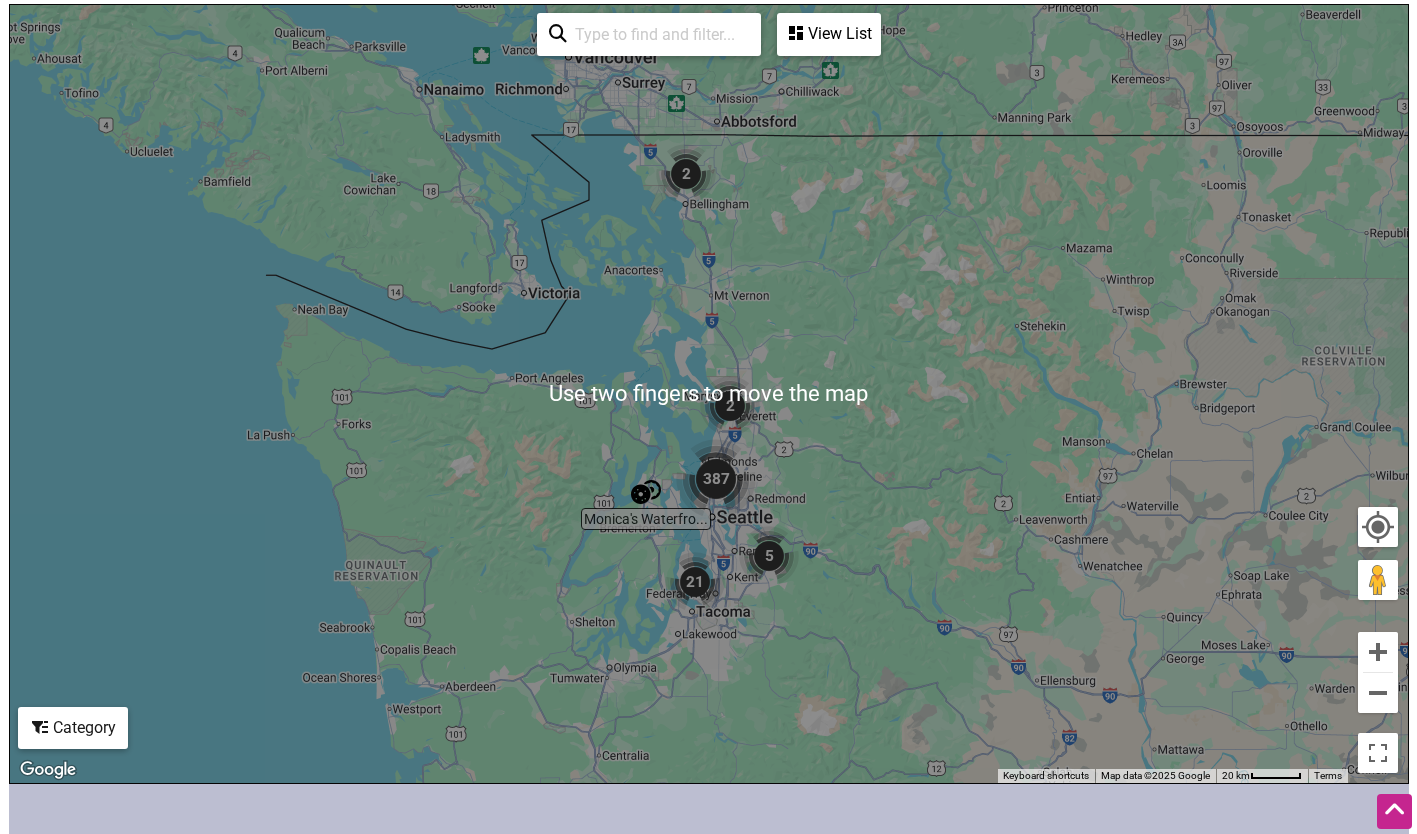 scroll, scrollTop: 306, scrollLeft: 0, axis: vertical 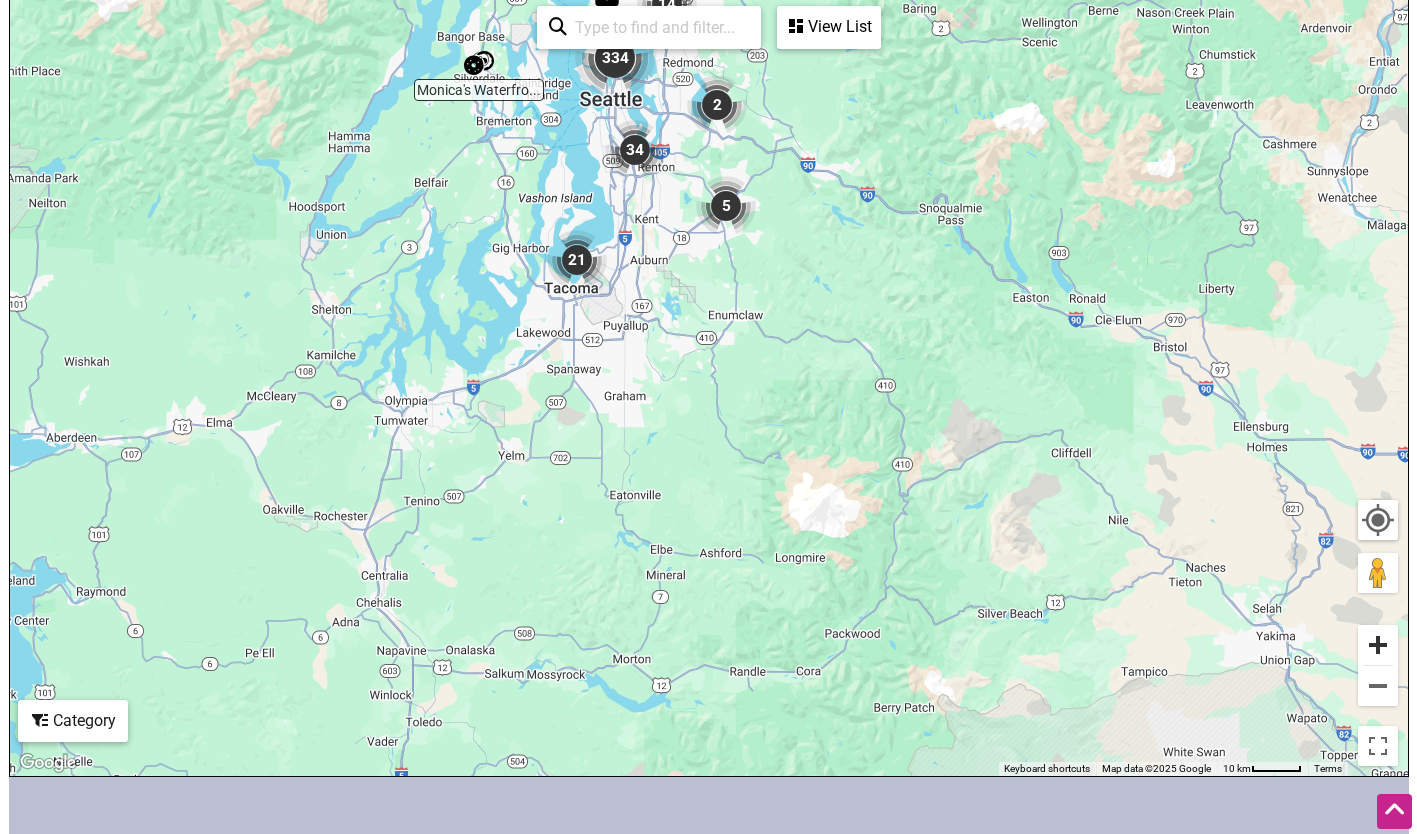 click at bounding box center [1378, 645] 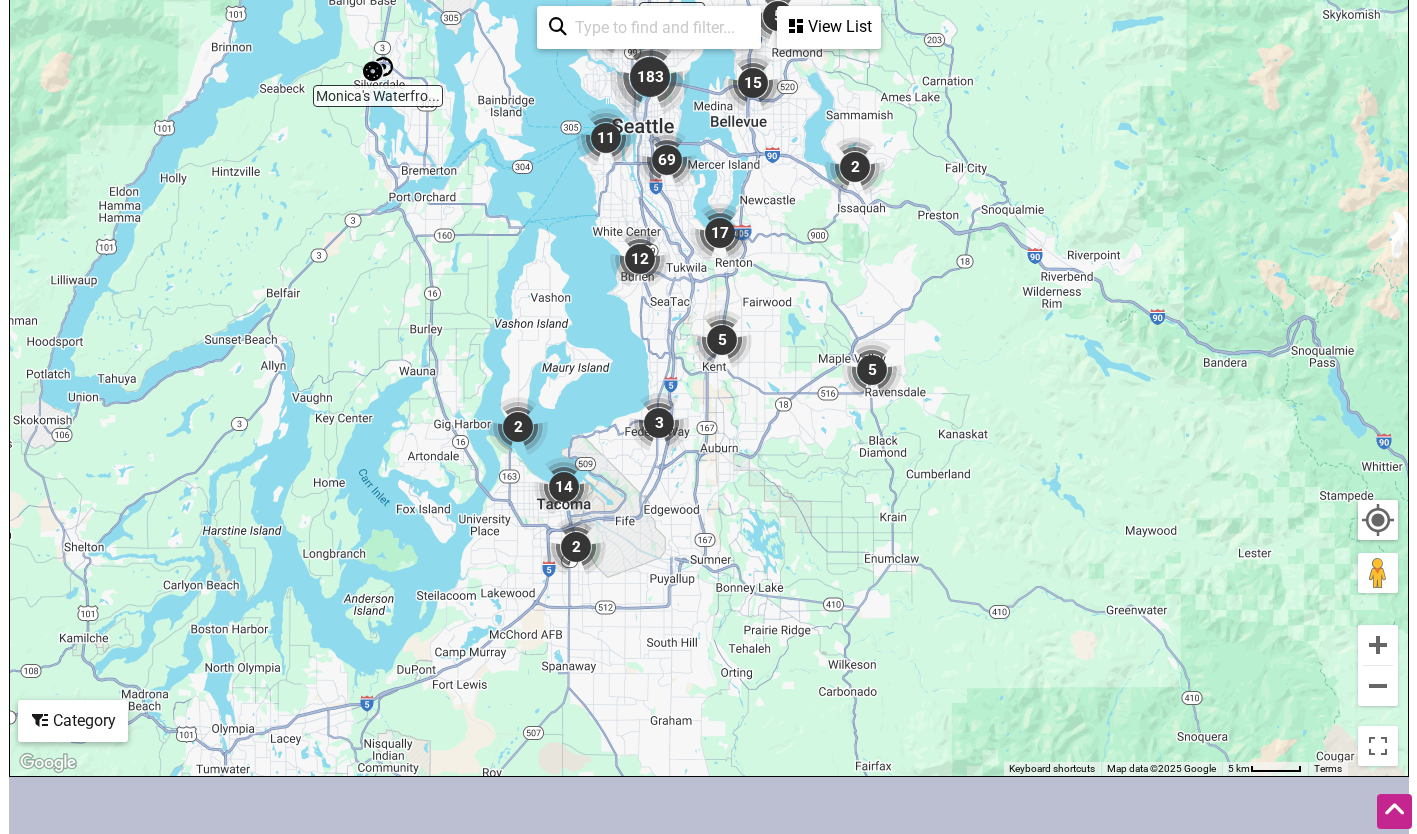 click at bounding box center [1378, 645] 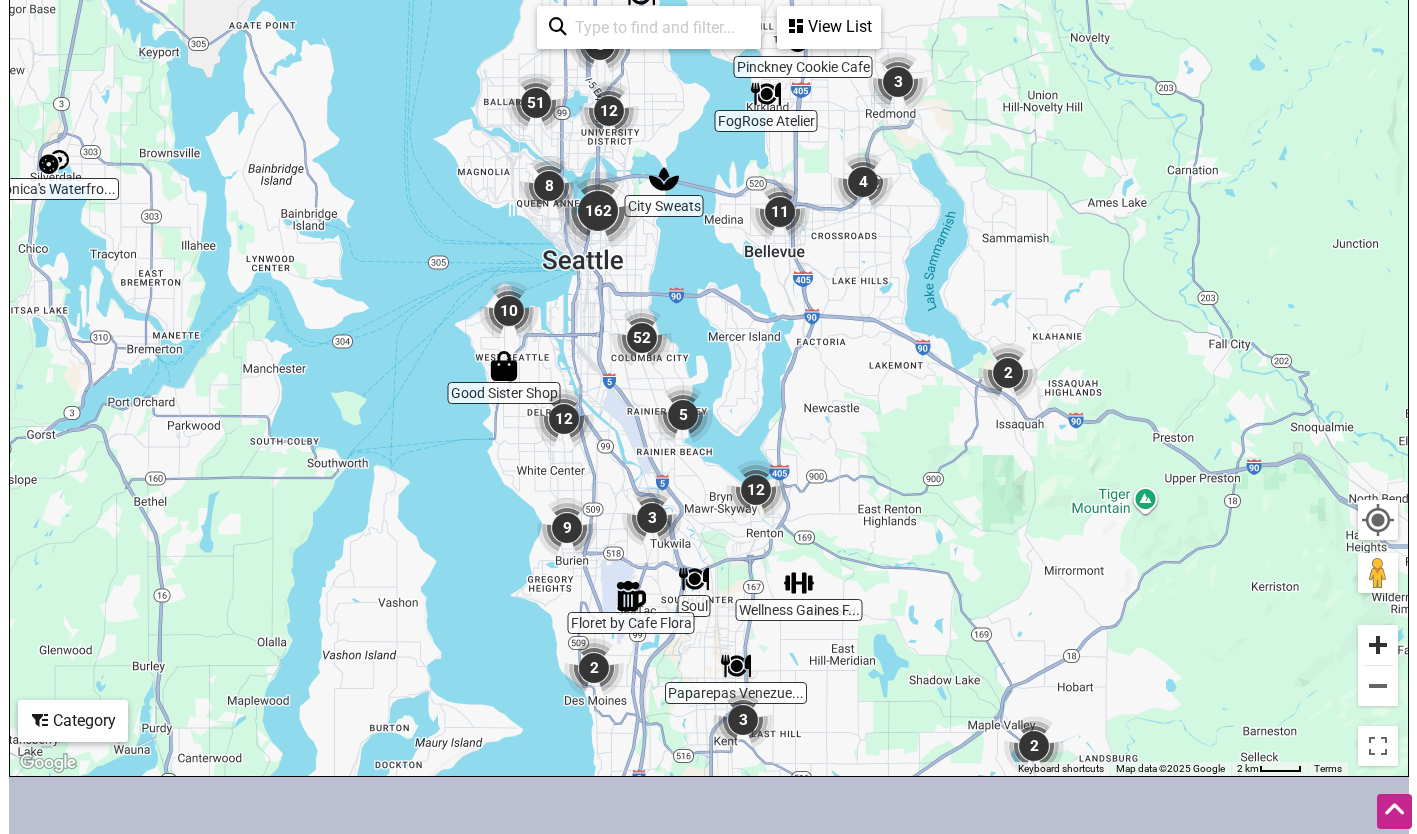 click at bounding box center (1378, 645) 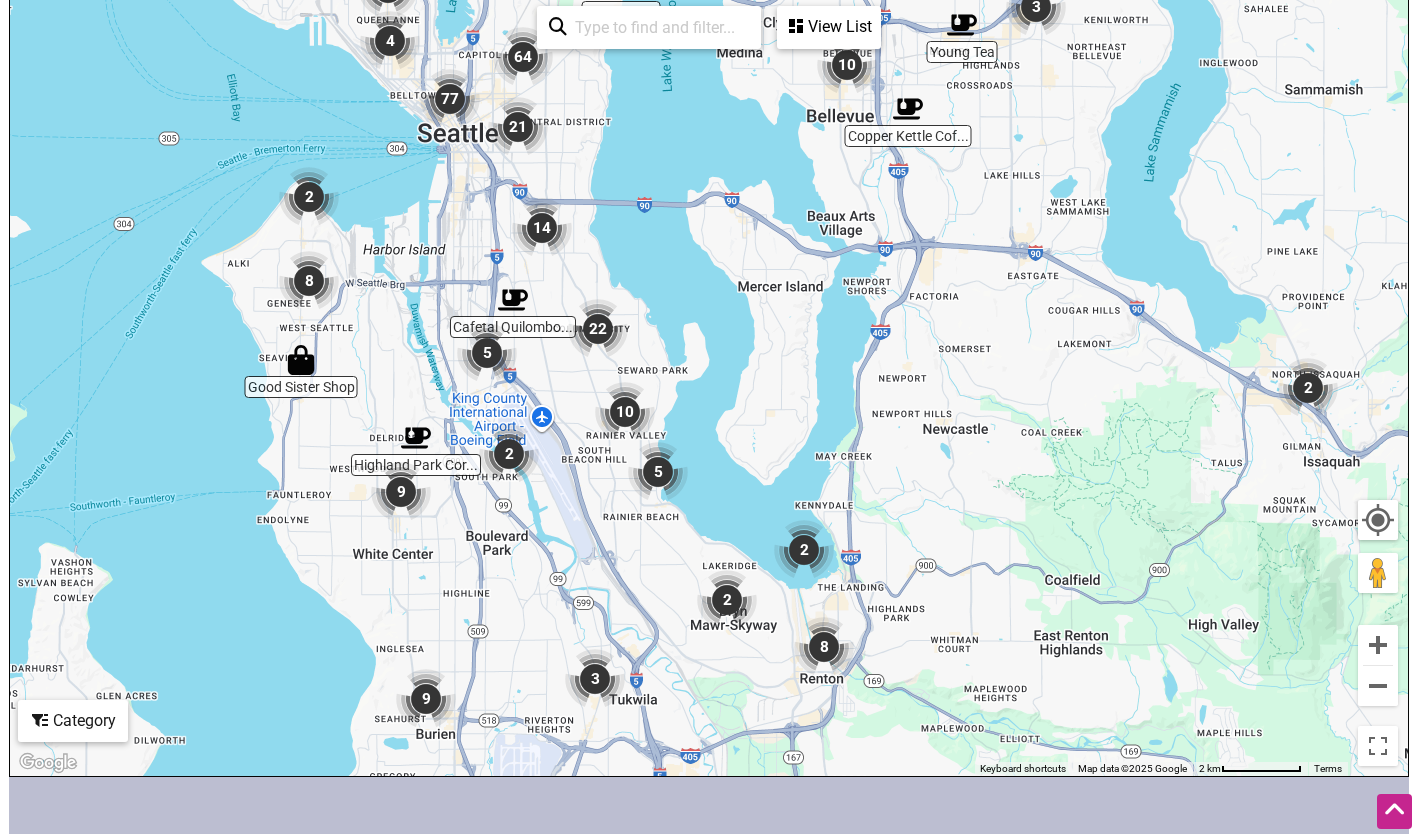 click at bounding box center (1308, 388) 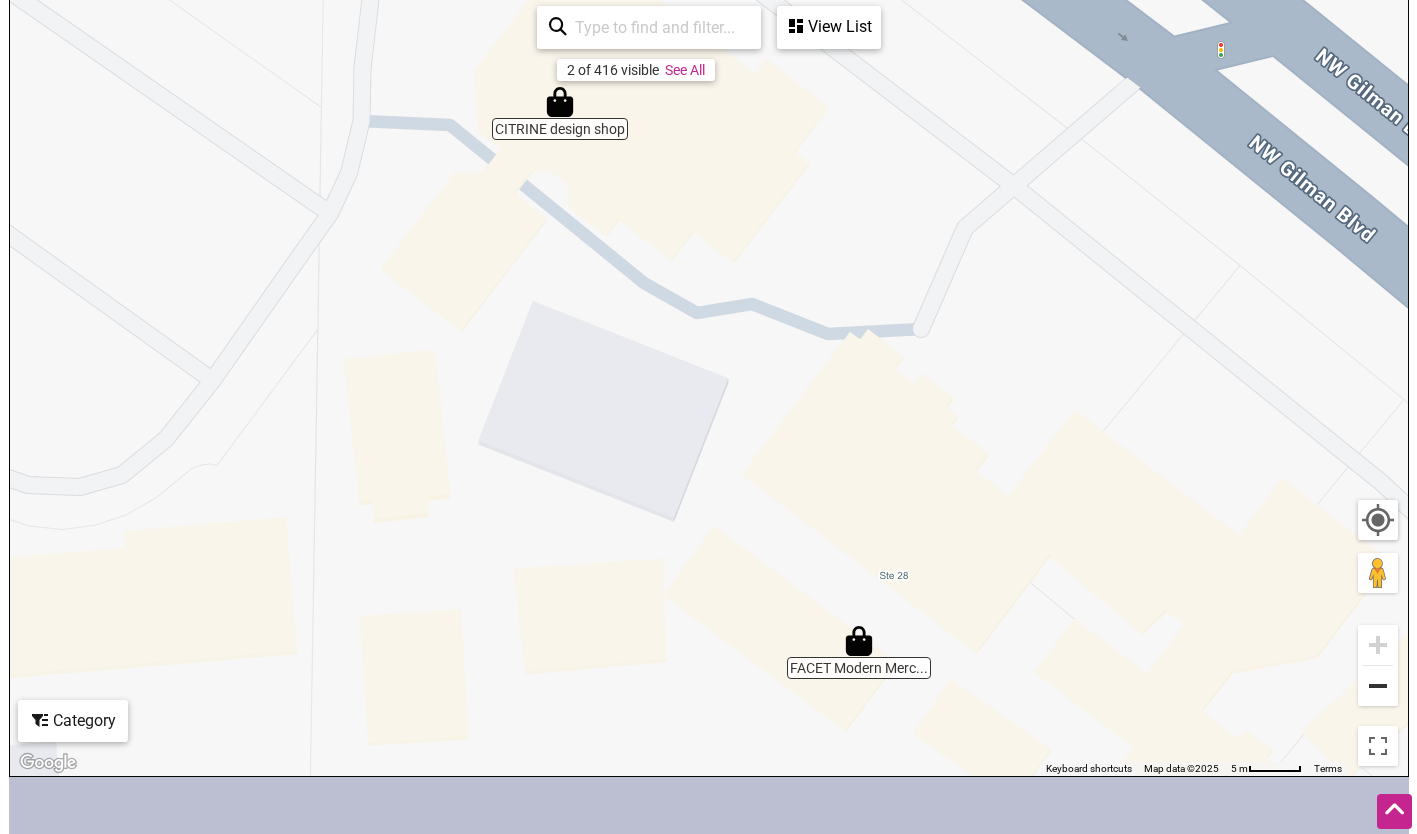 click at bounding box center (1378, 686) 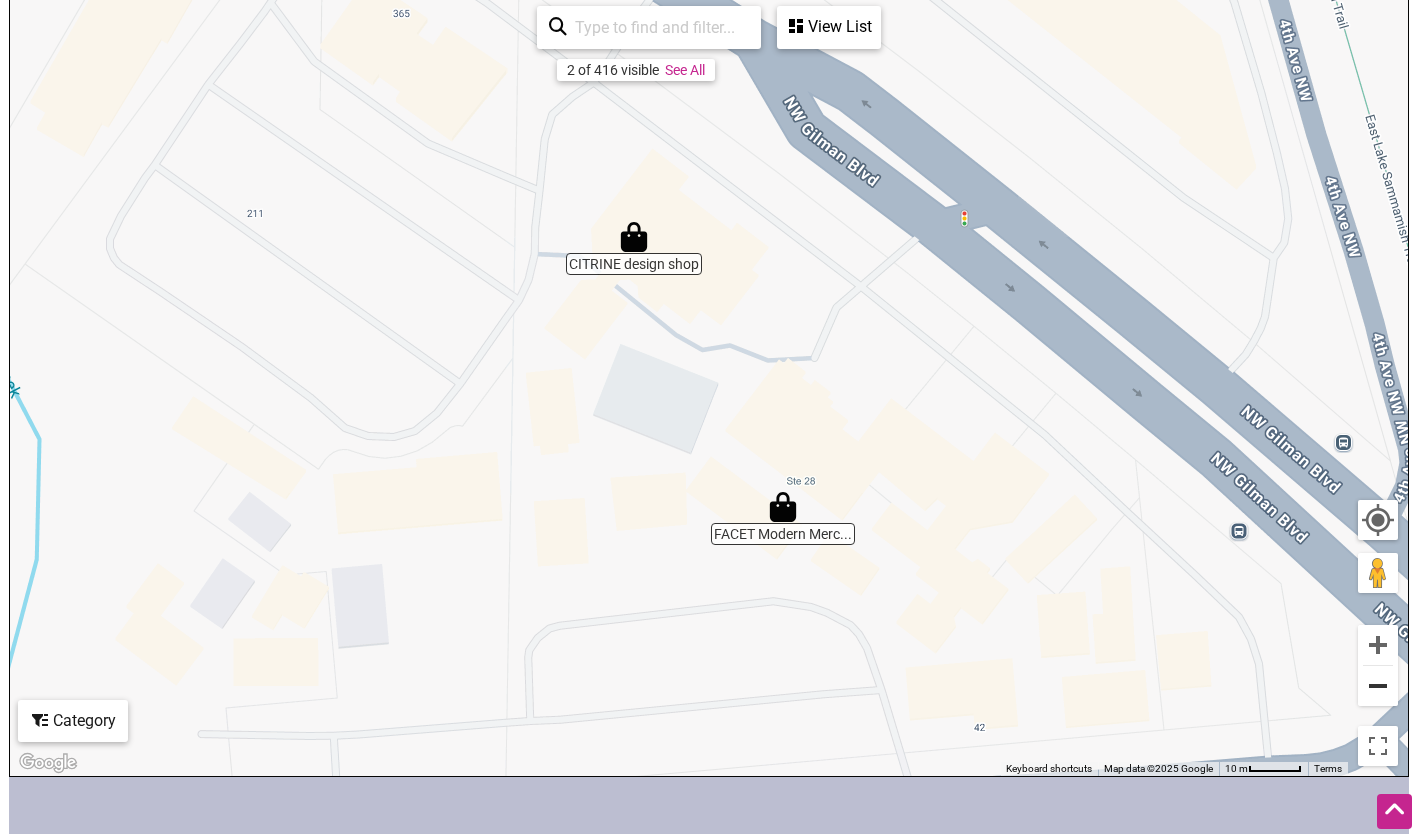 click at bounding box center [1378, 686] 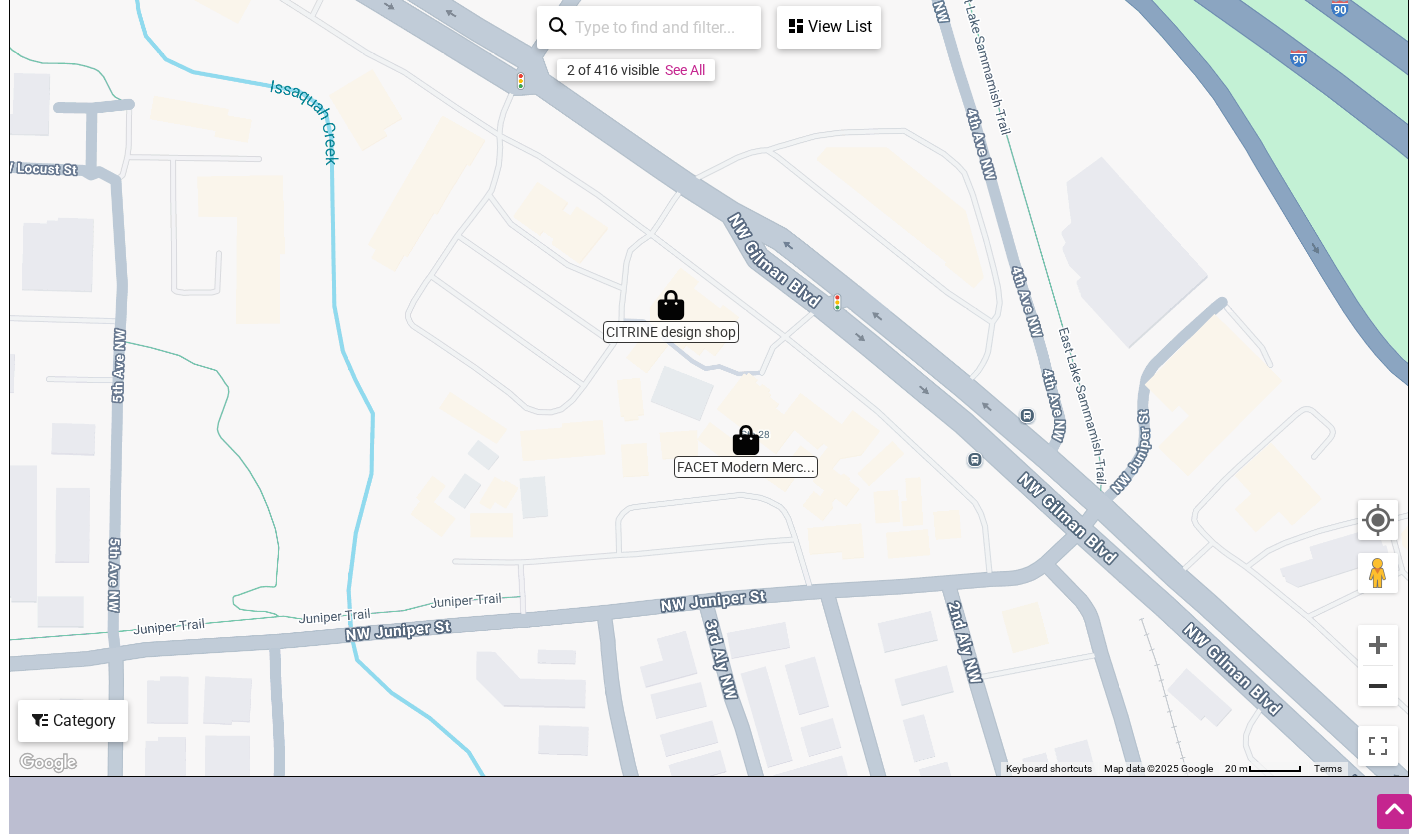 click at bounding box center [1378, 686] 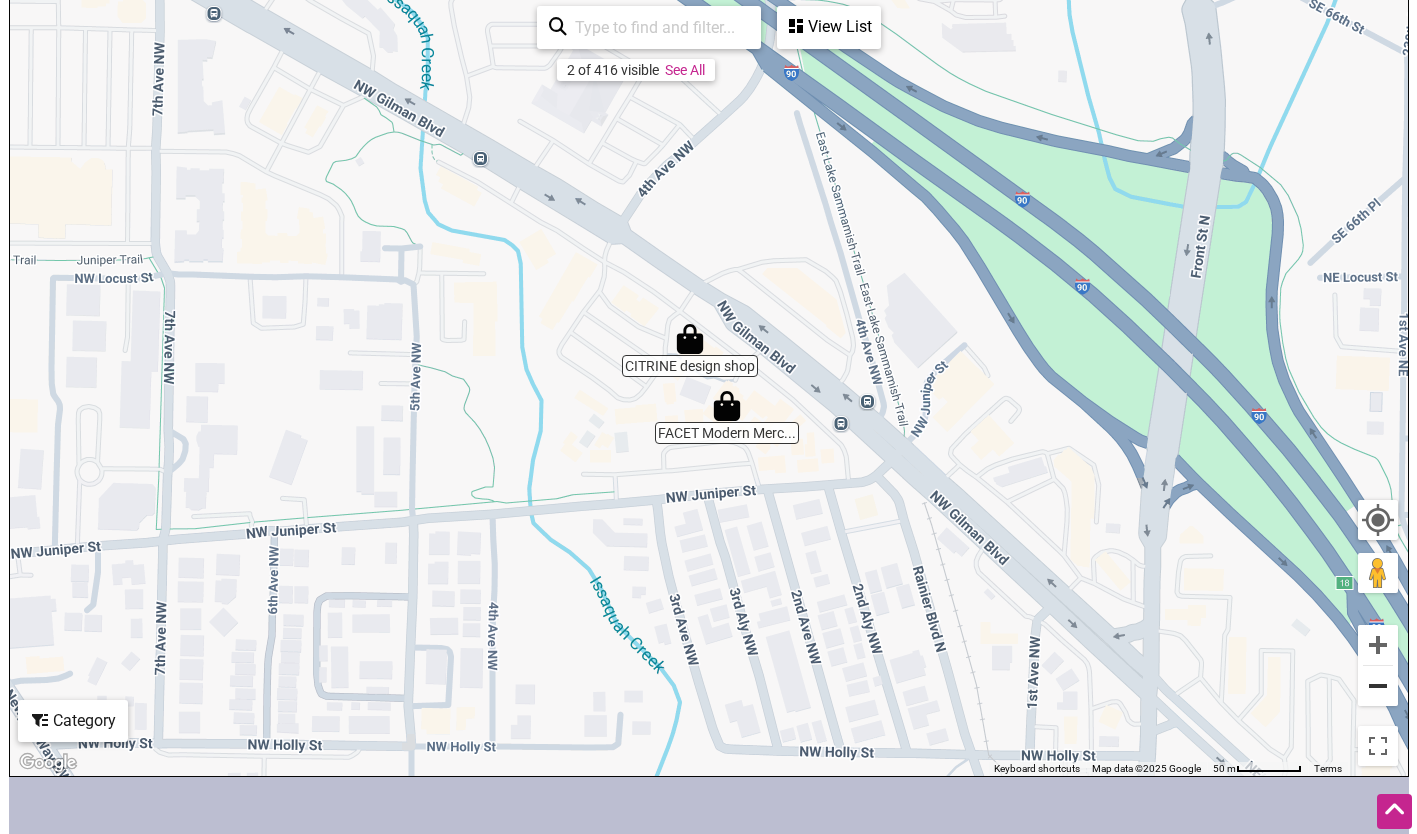 click at bounding box center (1378, 686) 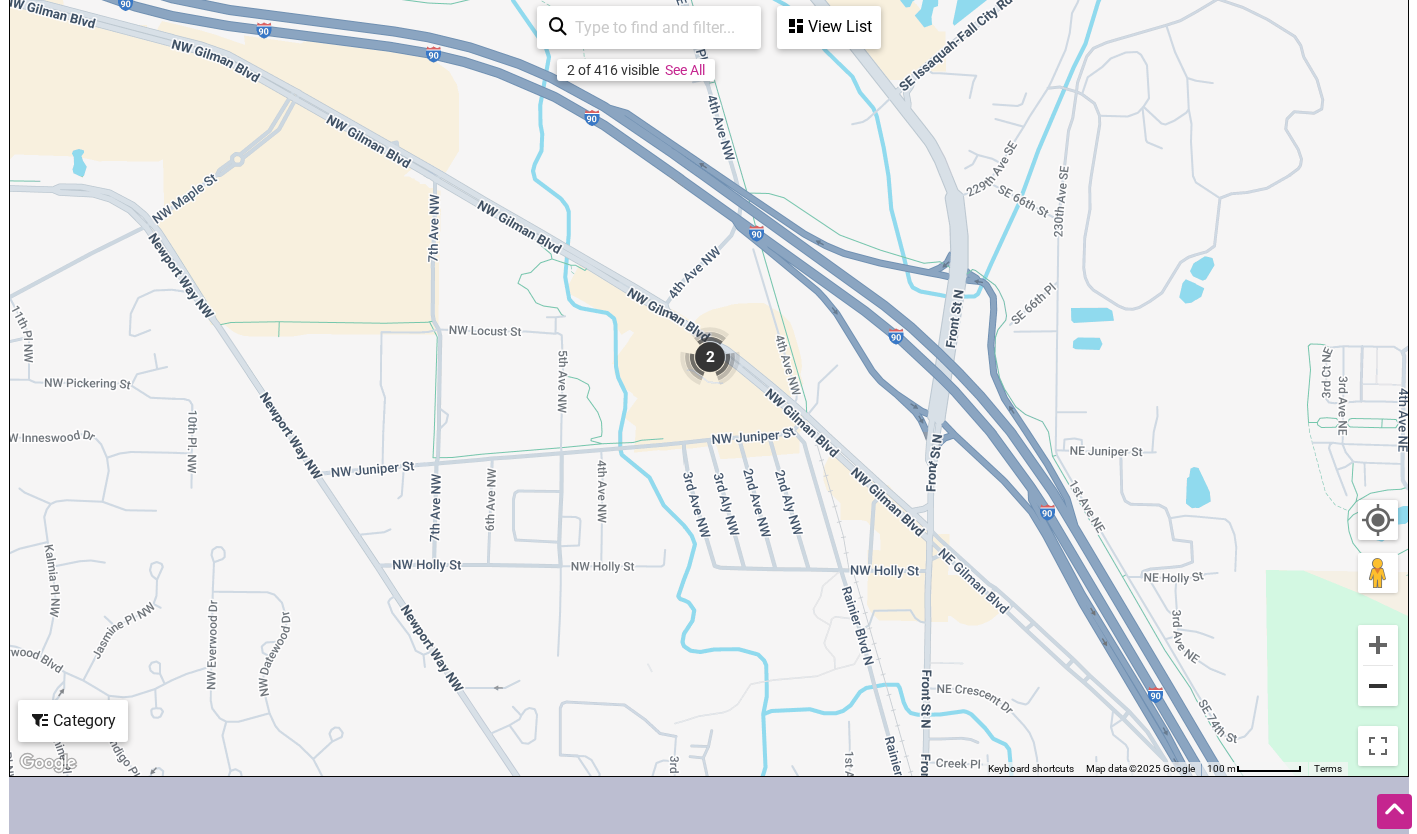 click at bounding box center [1378, 686] 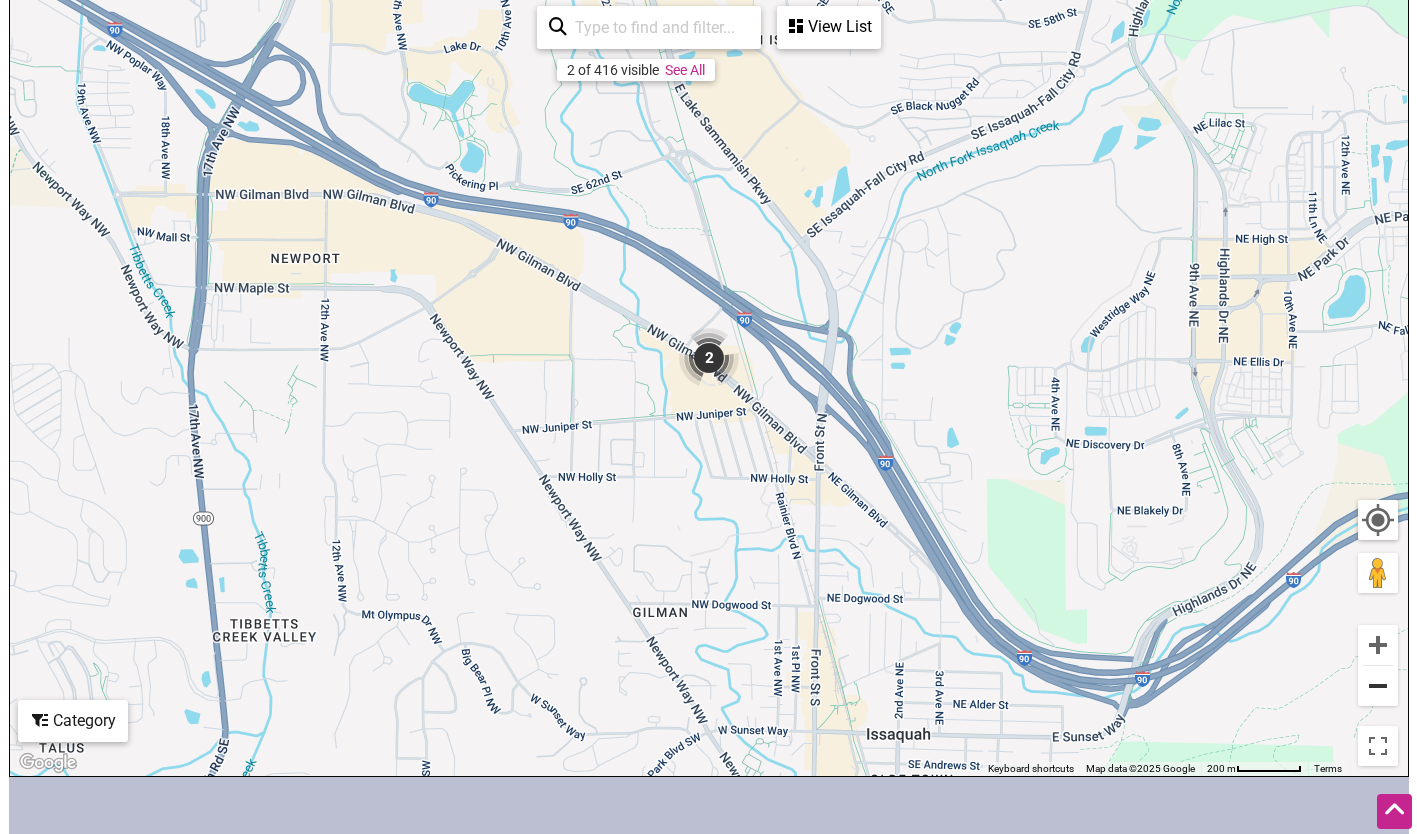 click at bounding box center (1378, 686) 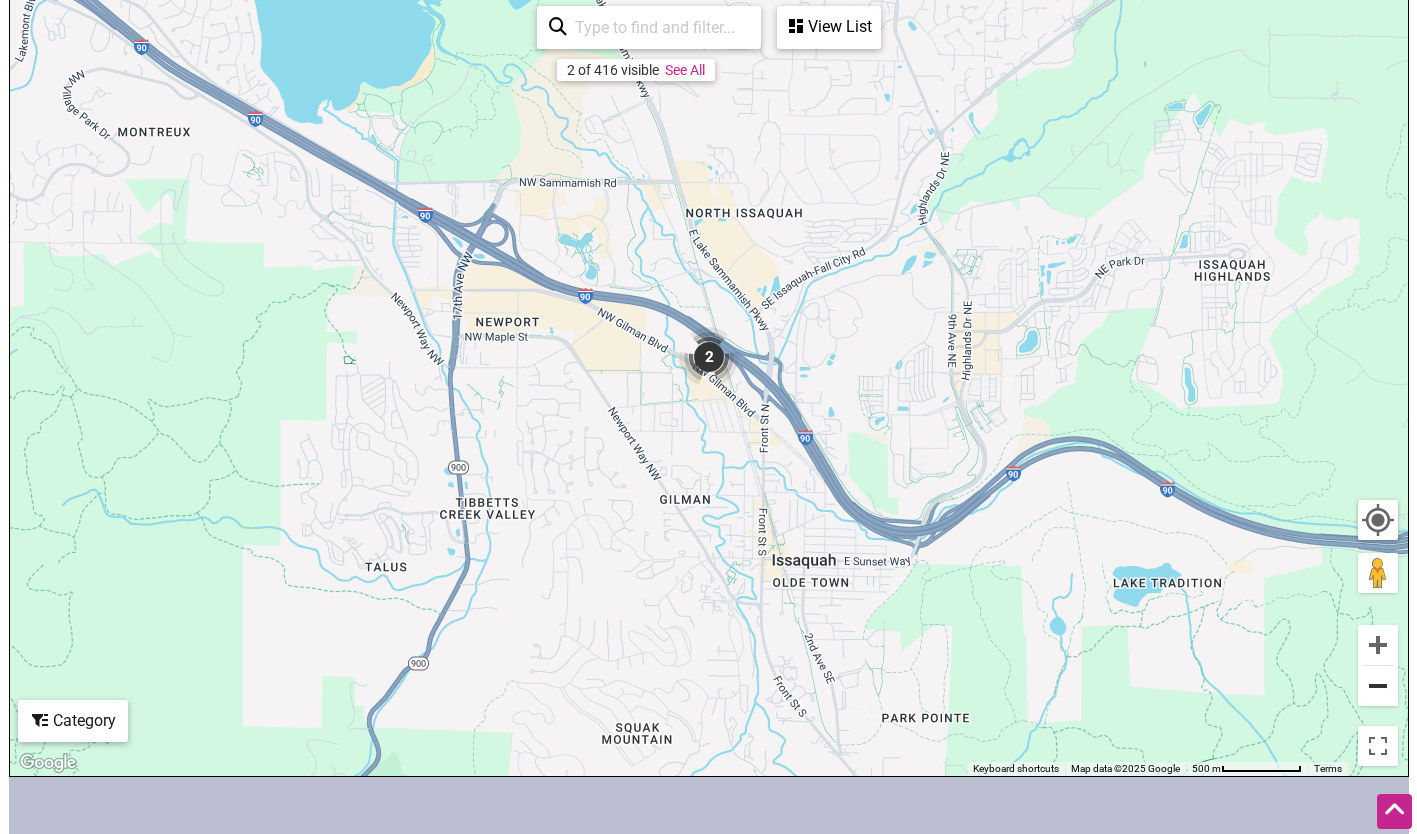 click at bounding box center (1378, 686) 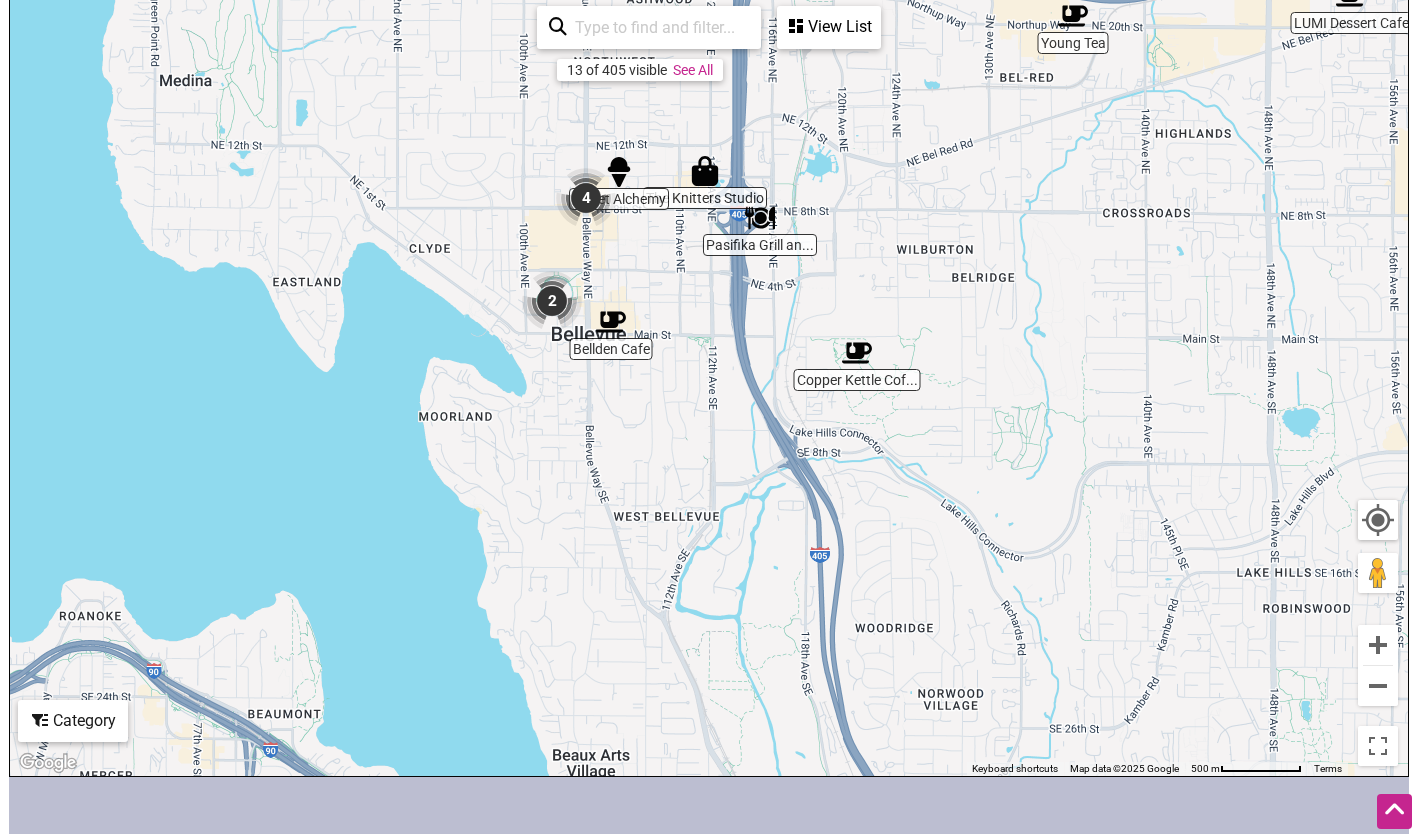 click at bounding box center [552, 301] 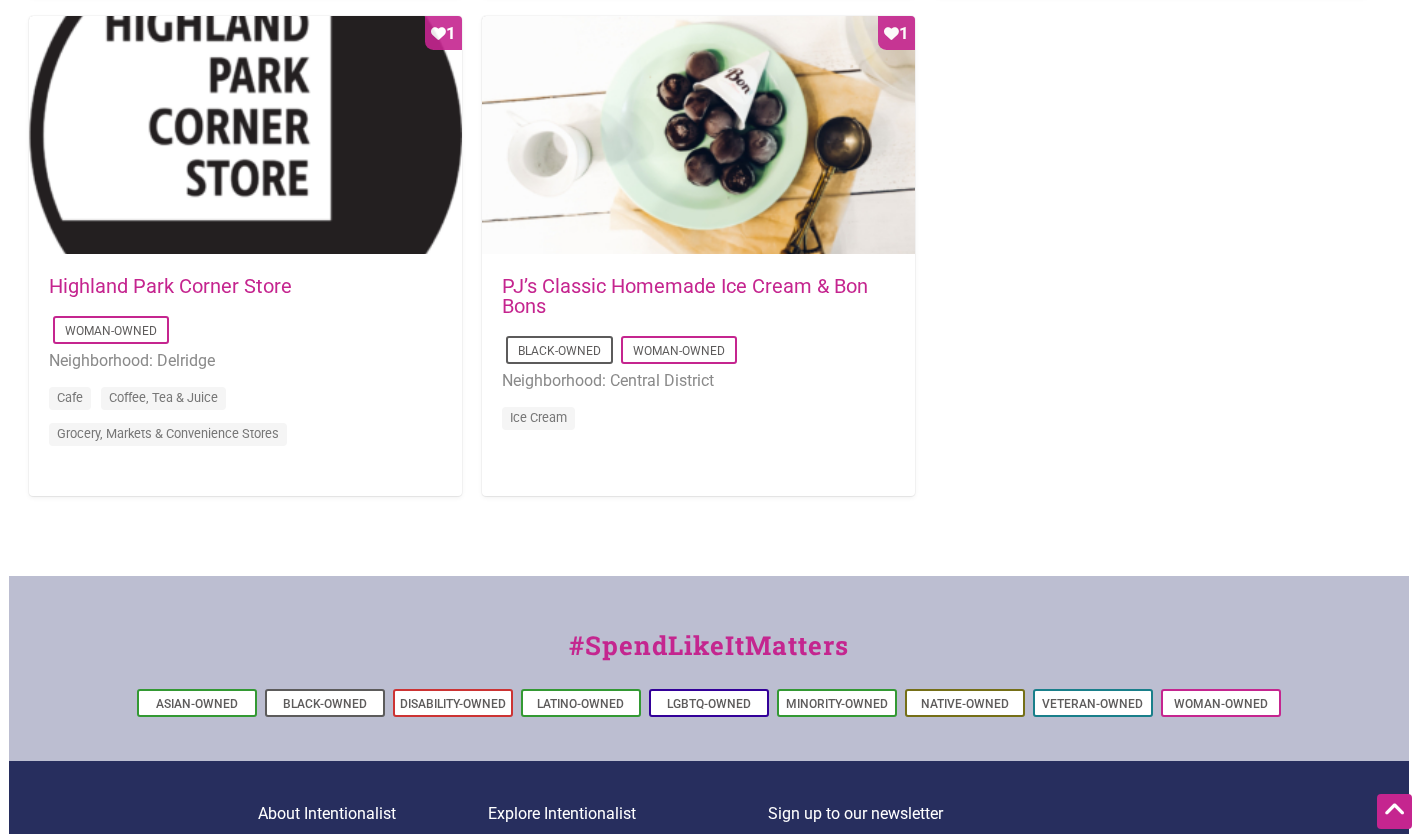 scroll, scrollTop: 2036, scrollLeft: 0, axis: vertical 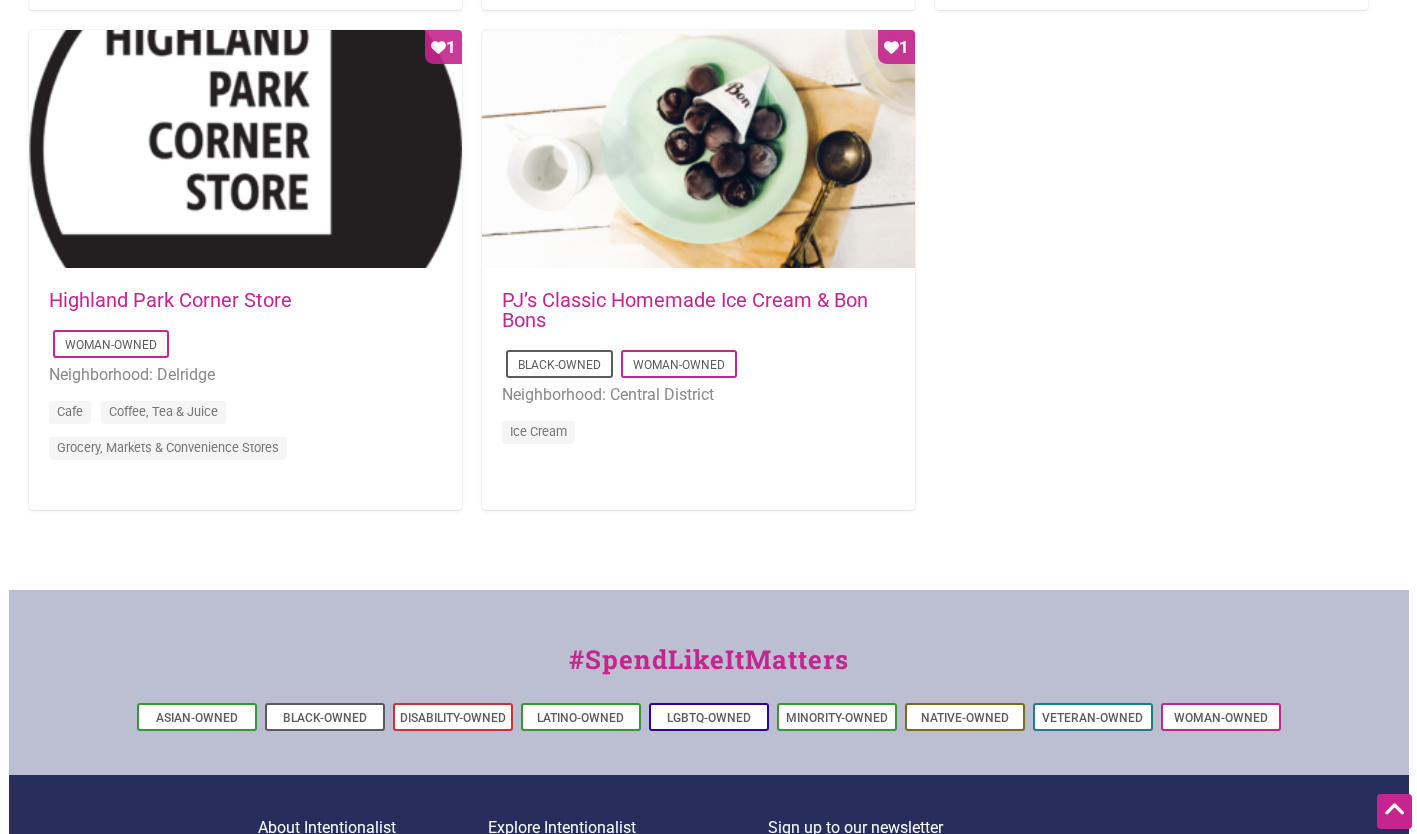 click on "Favorite Count  1" at bounding box center [698, 150] 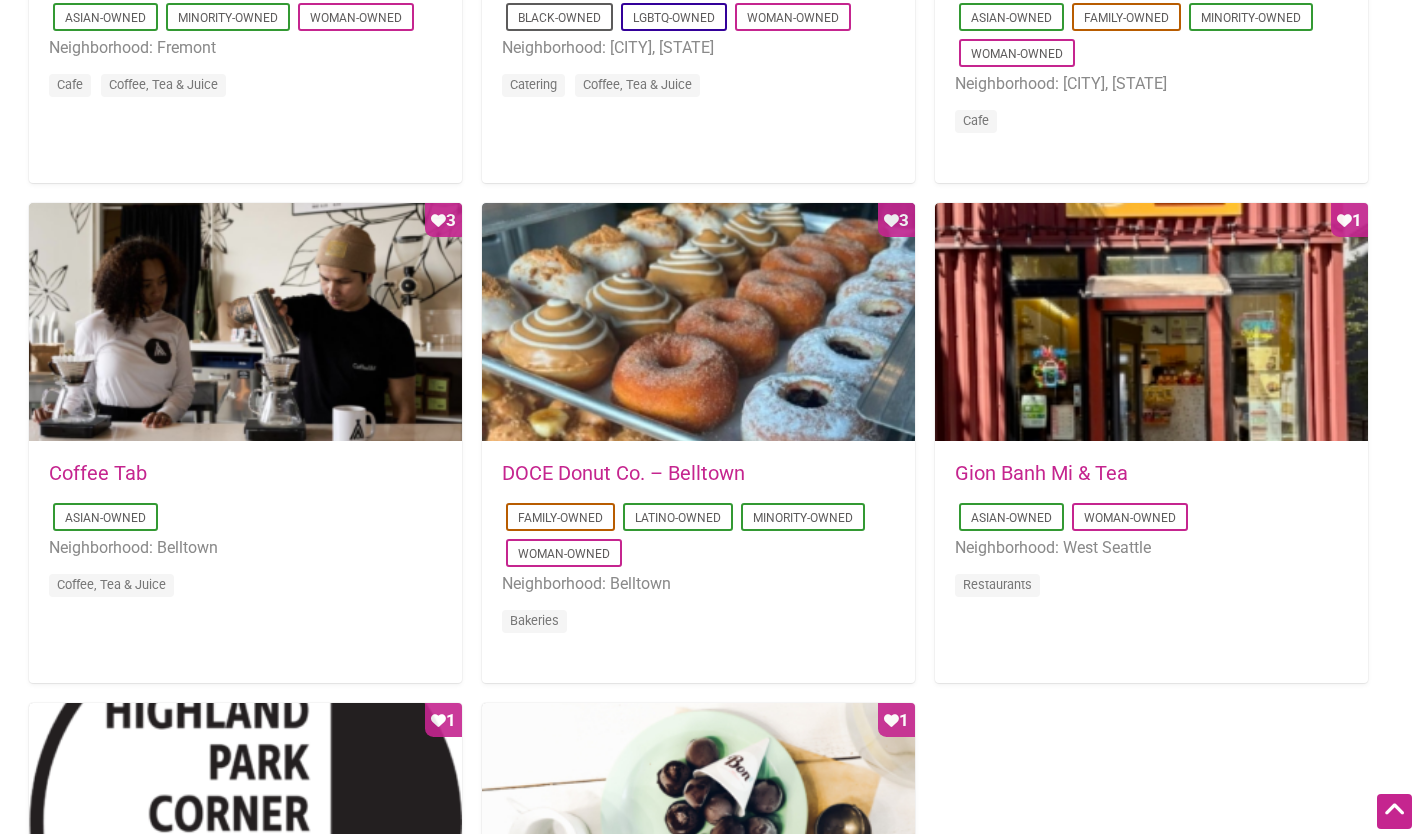 scroll, scrollTop: 1360, scrollLeft: 0, axis: vertical 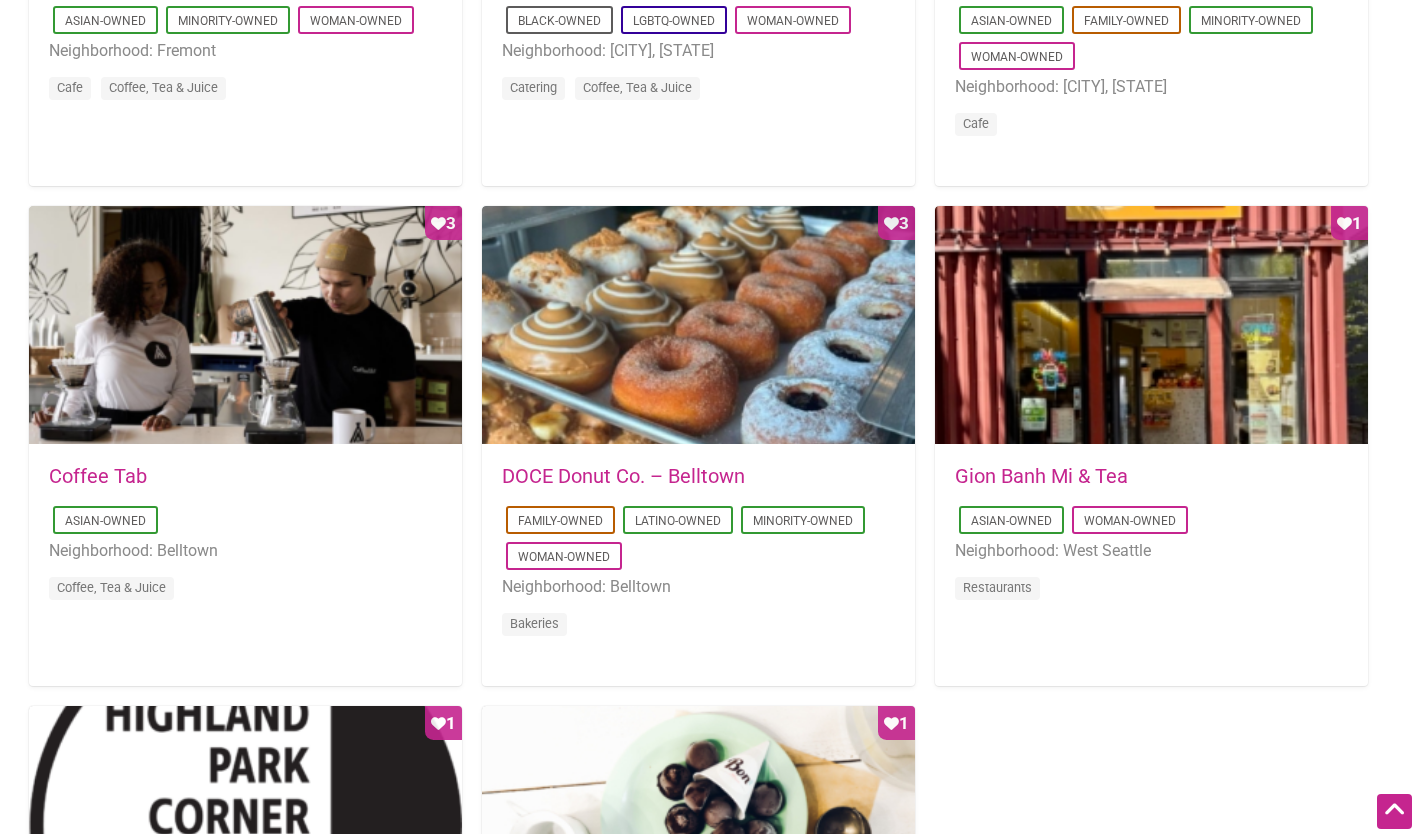 click on "Favorite Count  3" at bounding box center (698, 326) 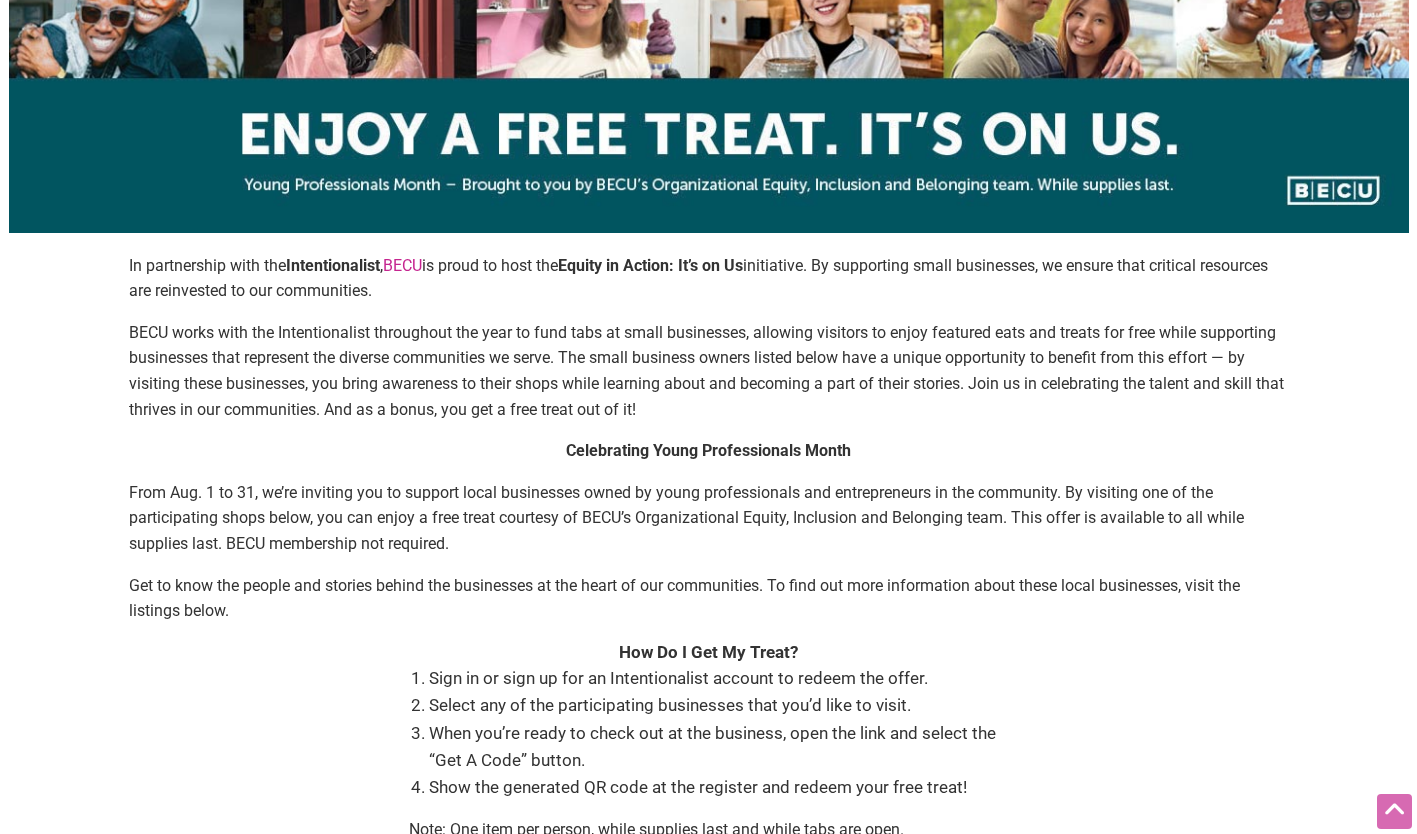 scroll, scrollTop: 0, scrollLeft: 0, axis: both 